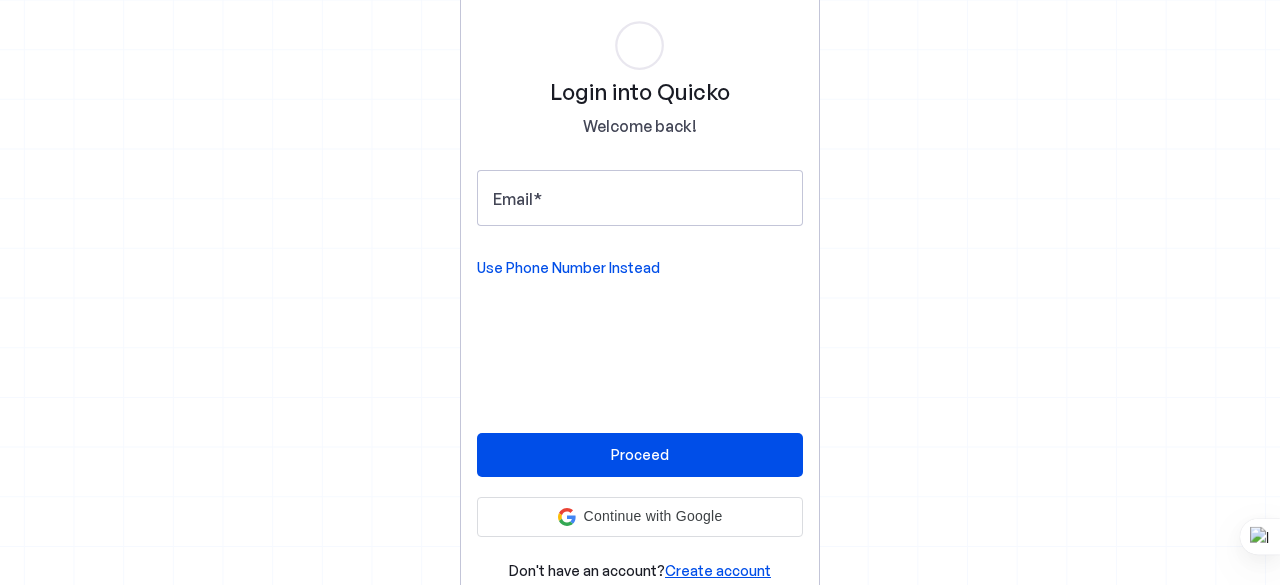 scroll, scrollTop: 0, scrollLeft: 0, axis: both 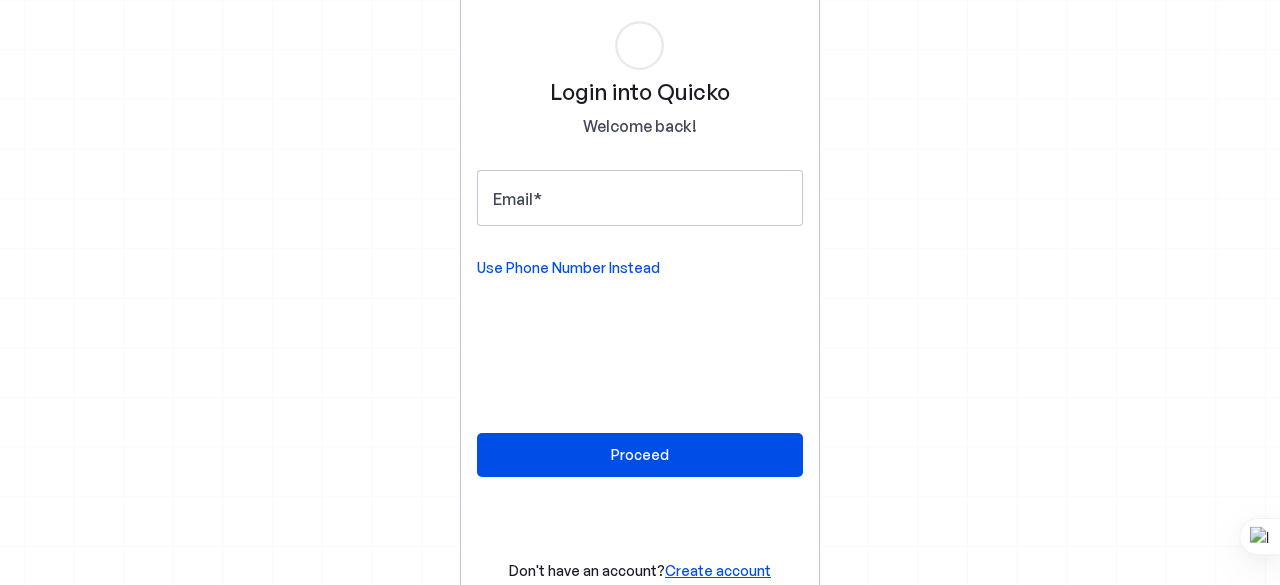click on "Use Phone Number Instead" at bounding box center [568, 268] 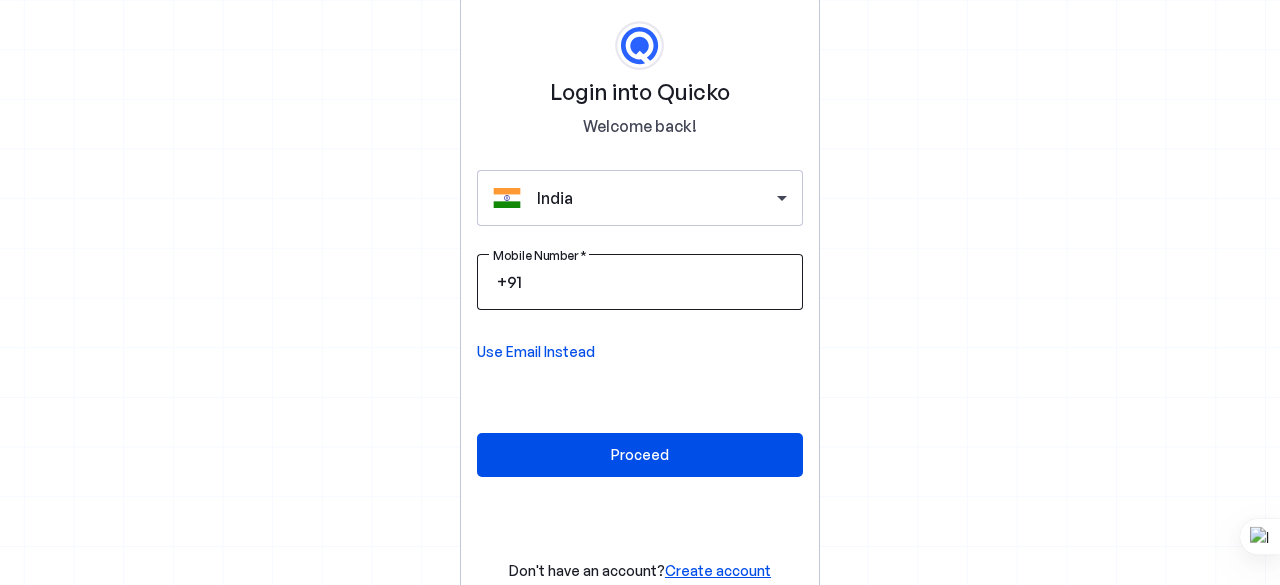 click on "Mobile Number" at bounding box center [656, 282] 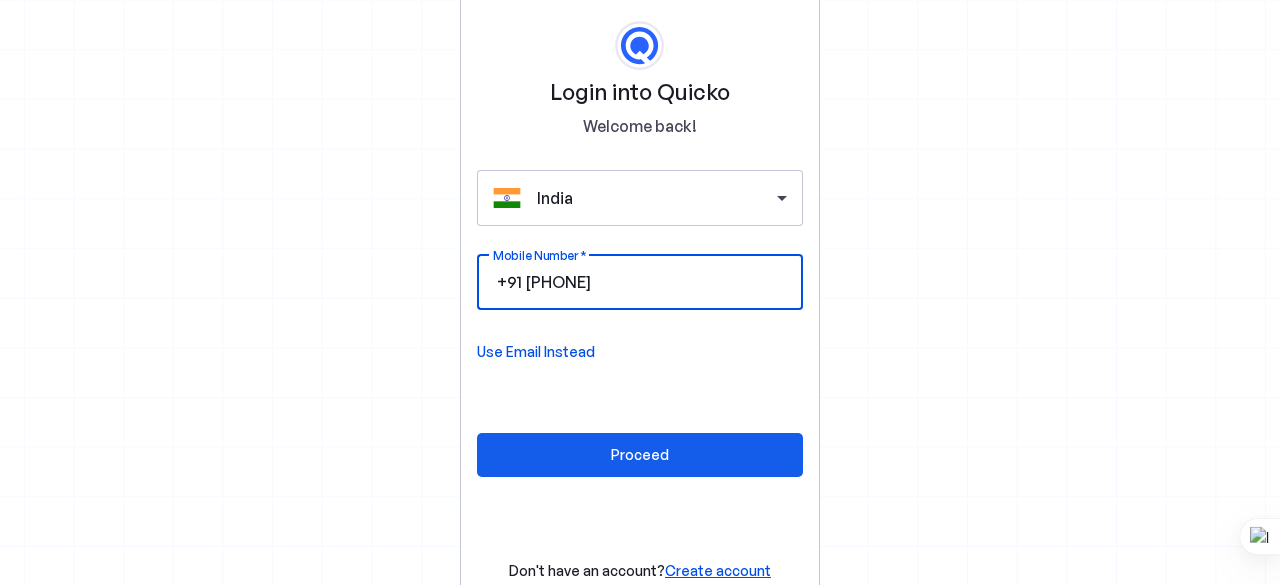 type on "[PHONE]" 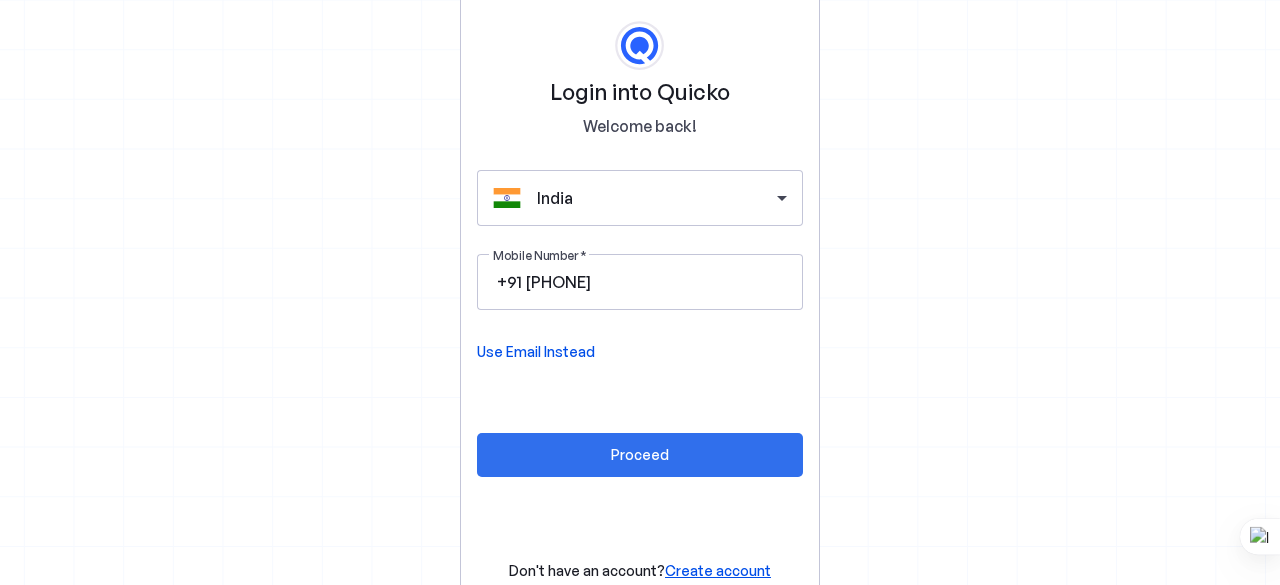 click on "Proceed" at bounding box center (640, 454) 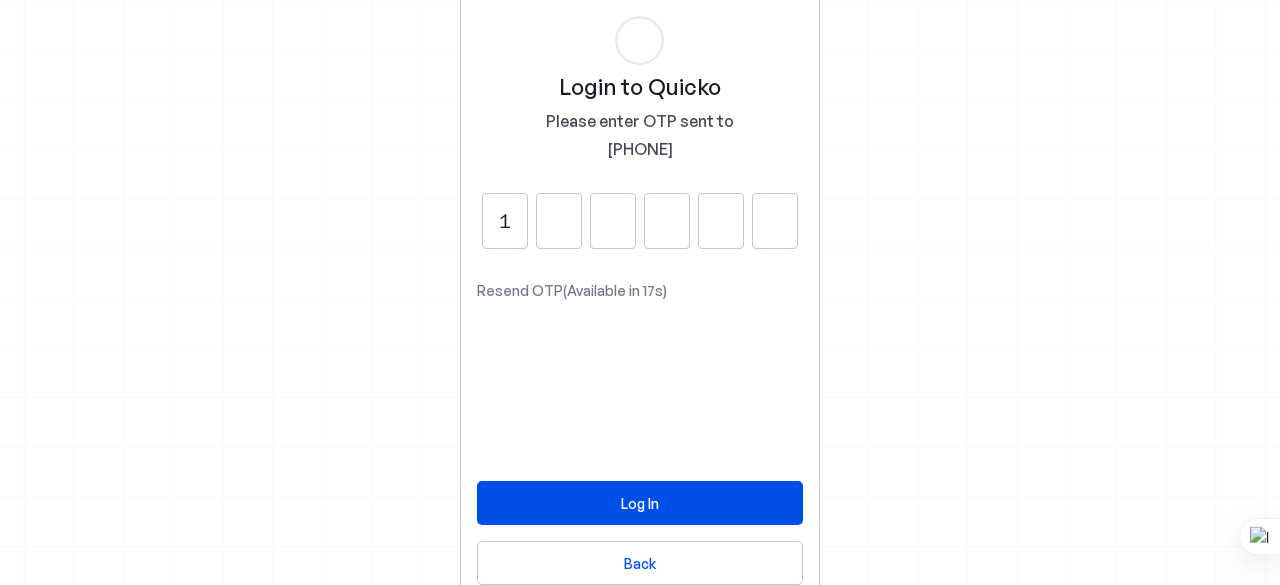type on "1" 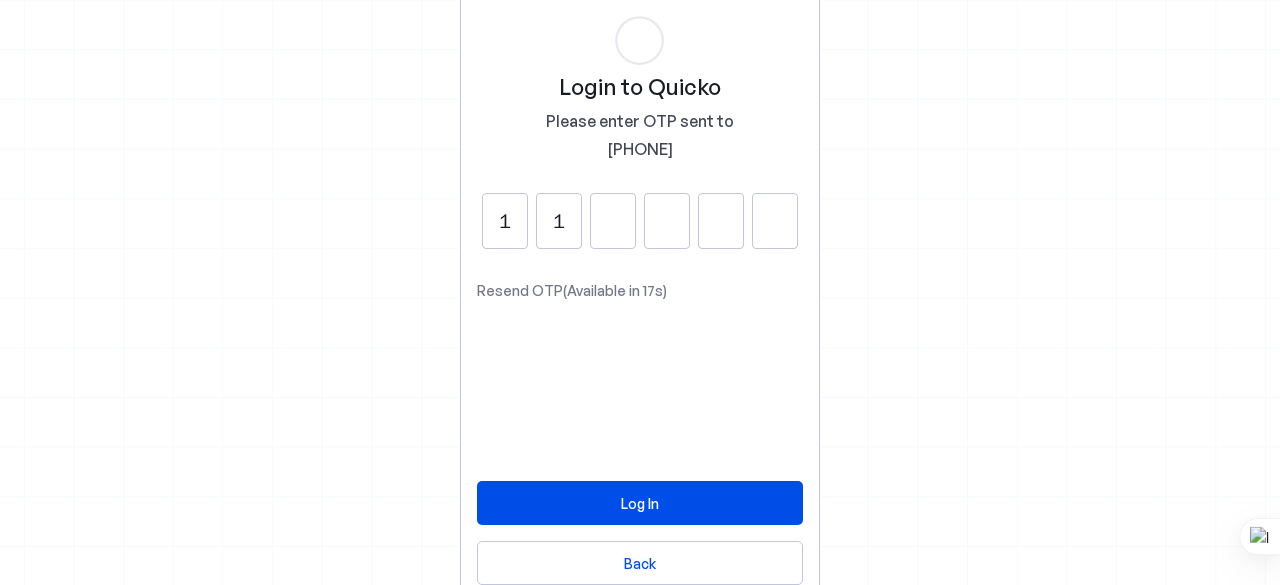type on "1" 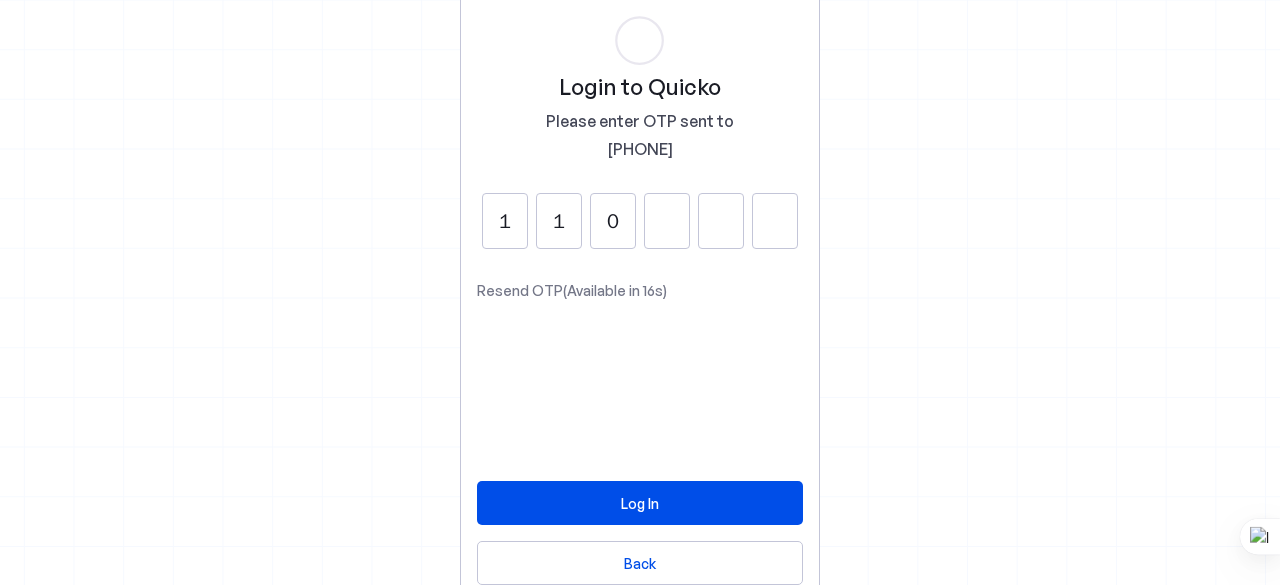type on "0" 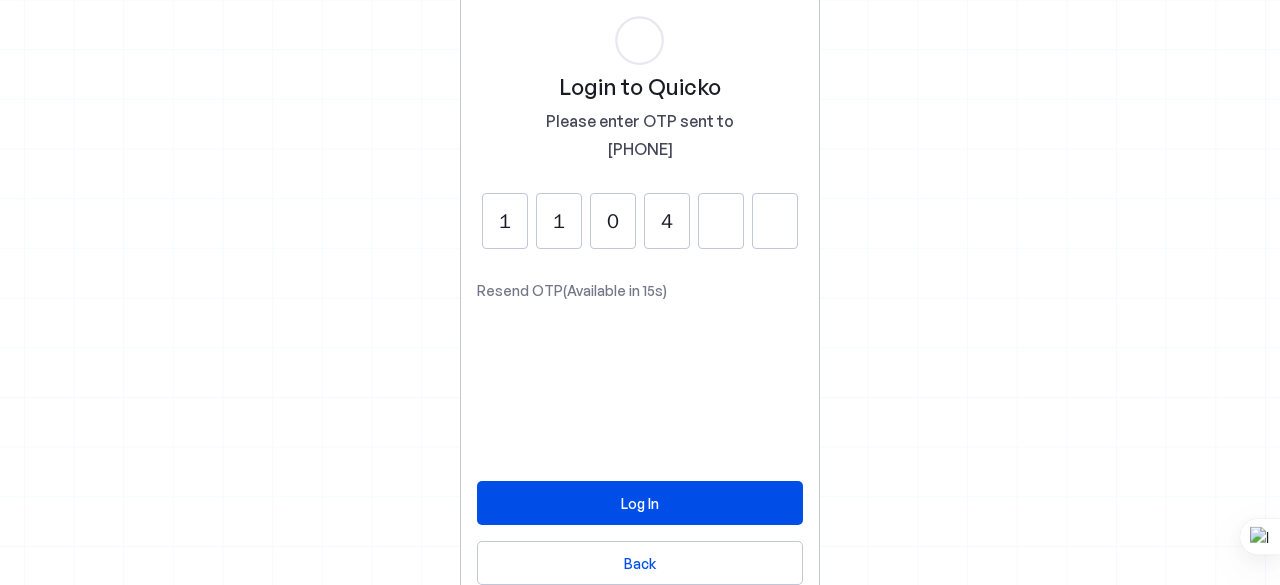 type on "4" 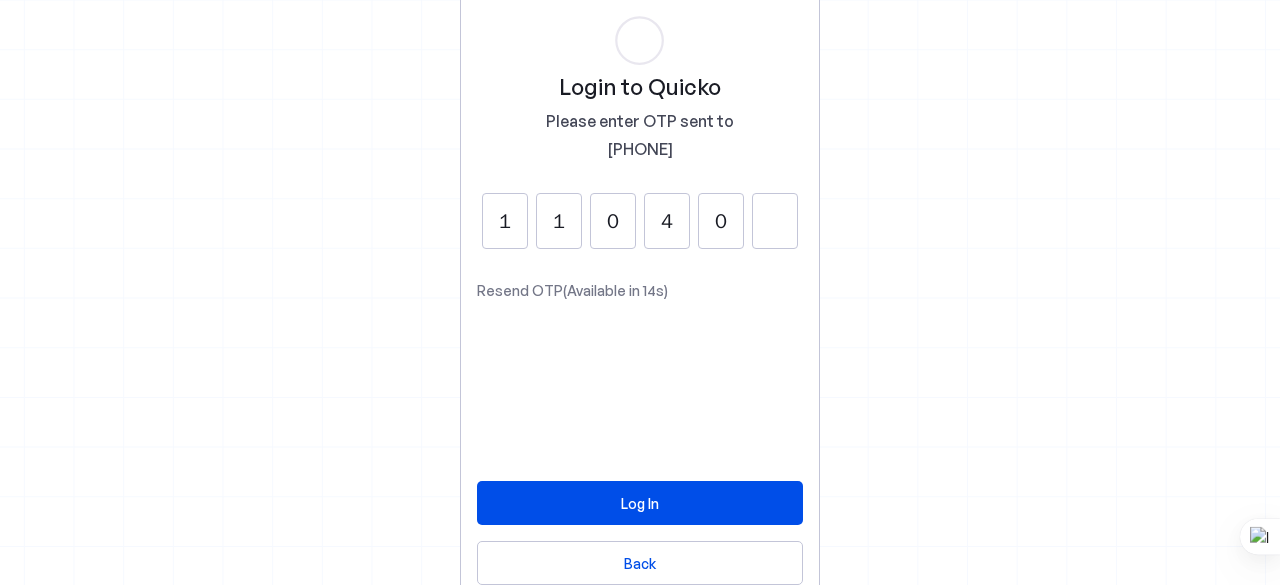 type on "0" 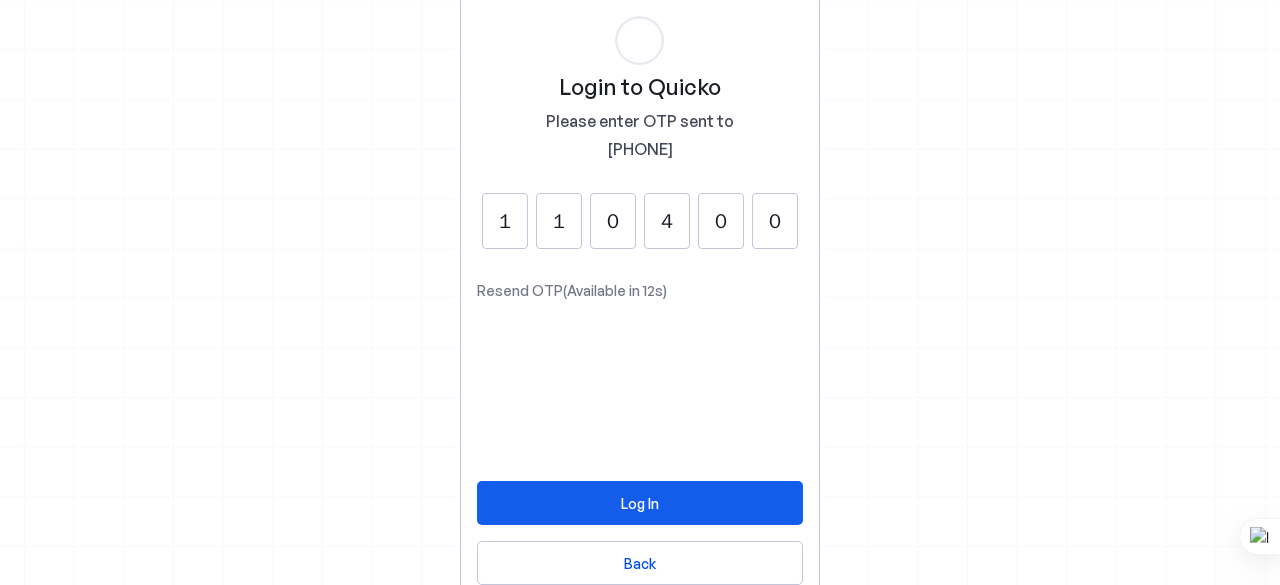 type on "0" 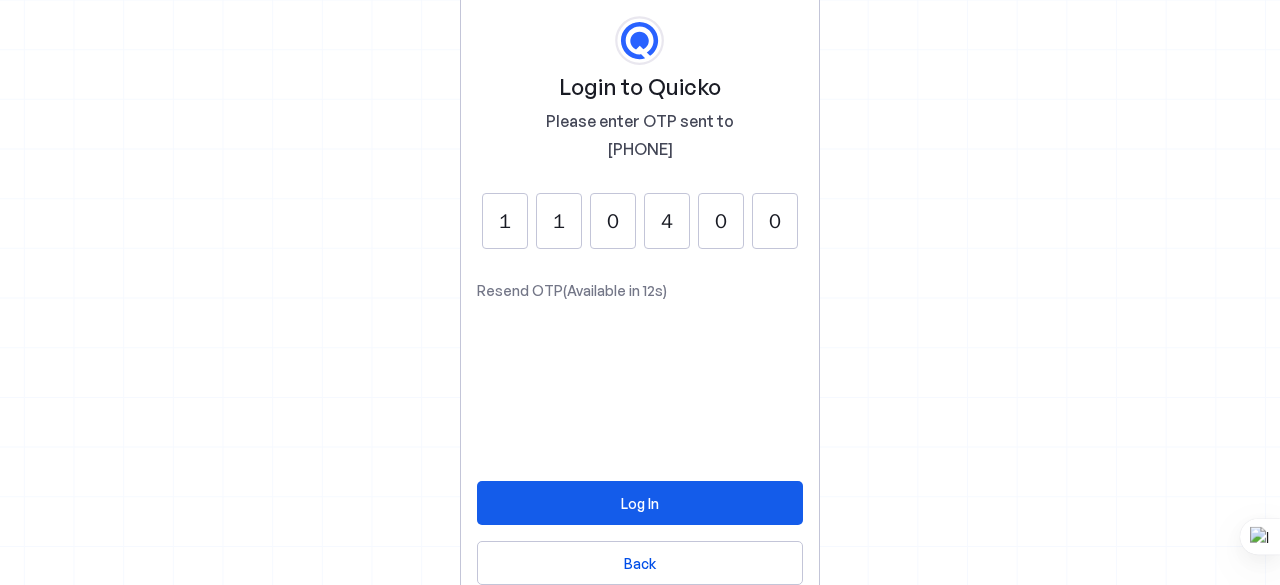 click at bounding box center (640, 503) 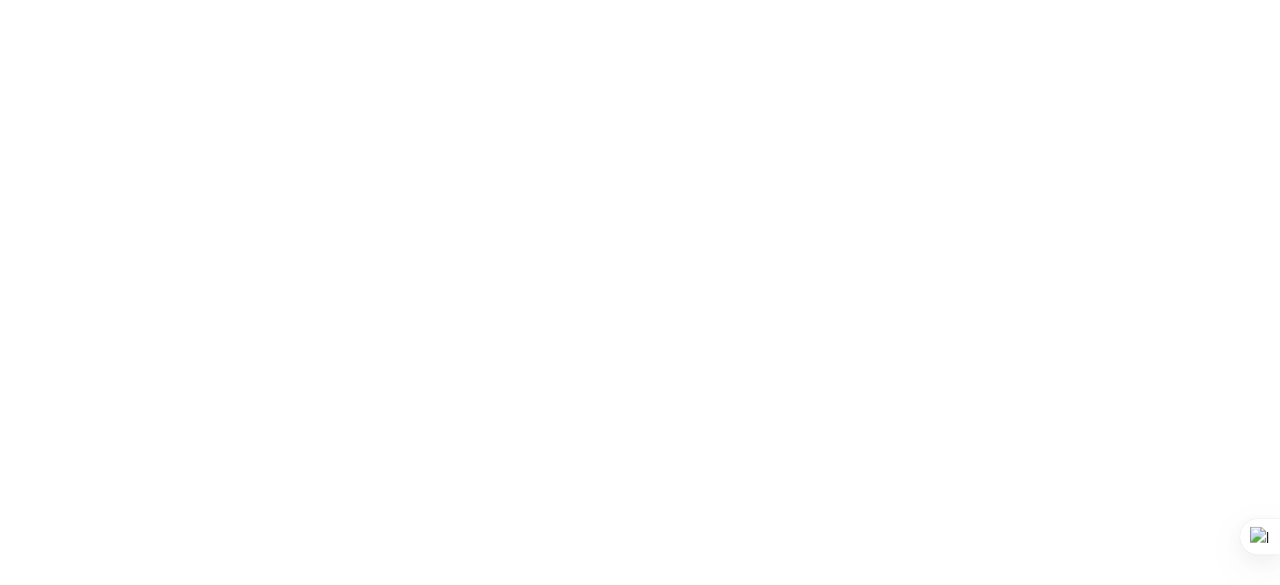 scroll, scrollTop: 0, scrollLeft: 0, axis: both 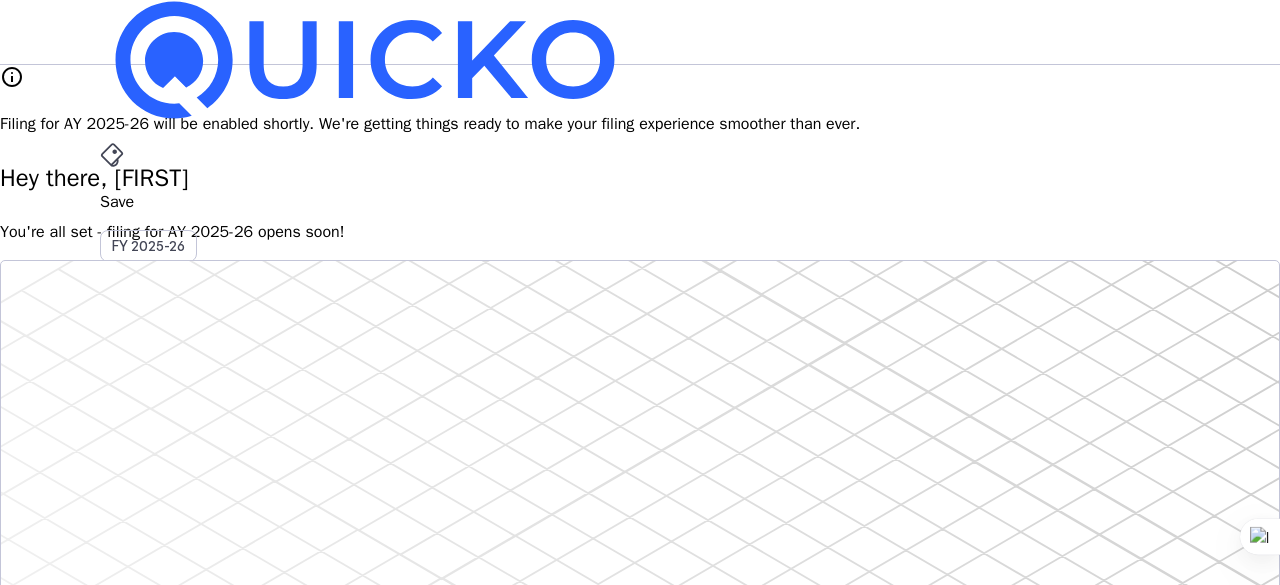 click on "Save FY 2025-26 Pay File AY 2025-26 More arrow_drop_down MM Upgrade info Filing for AY 2025-26 will be enabled shortly. We're getting things ready to make your filing experience smoother than ever. Hey there, [FIRST] You're all set - filing for AY 2025-26 opens soon! Do your own taxes Autofill, Review & e-file in just a few minutes Start Here info Filing for AY 2025-26 will be available soon. 4.8/5 | 1400 reviews We do your taxes Expert will prepare, review & e-file your tax return, making sure nothing gets missed. Explore Benefits of filing on Quicko Fetch everything using Autofill Automatically retrieve your income, deductions, tax credits & losses directly from ITD. No need of any forms! Connect to multiple apps In just a few clicks, seamlessly fetch all your trades directly from your broker and ensure accurate reporting. Get Personalized Insights Gain full visibility into the computation. Easily view and understand how your taxes are calculated. Explore Upgrade to Elite" at bounding box center [640, 1670] 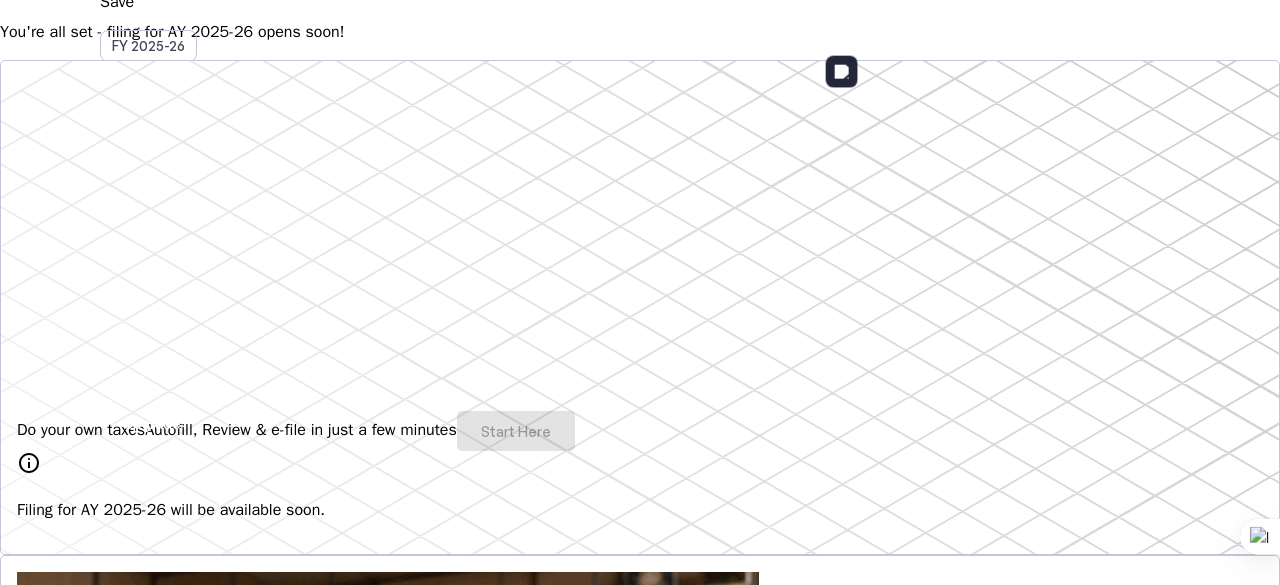 scroll, scrollTop: 240, scrollLeft: 0, axis: vertical 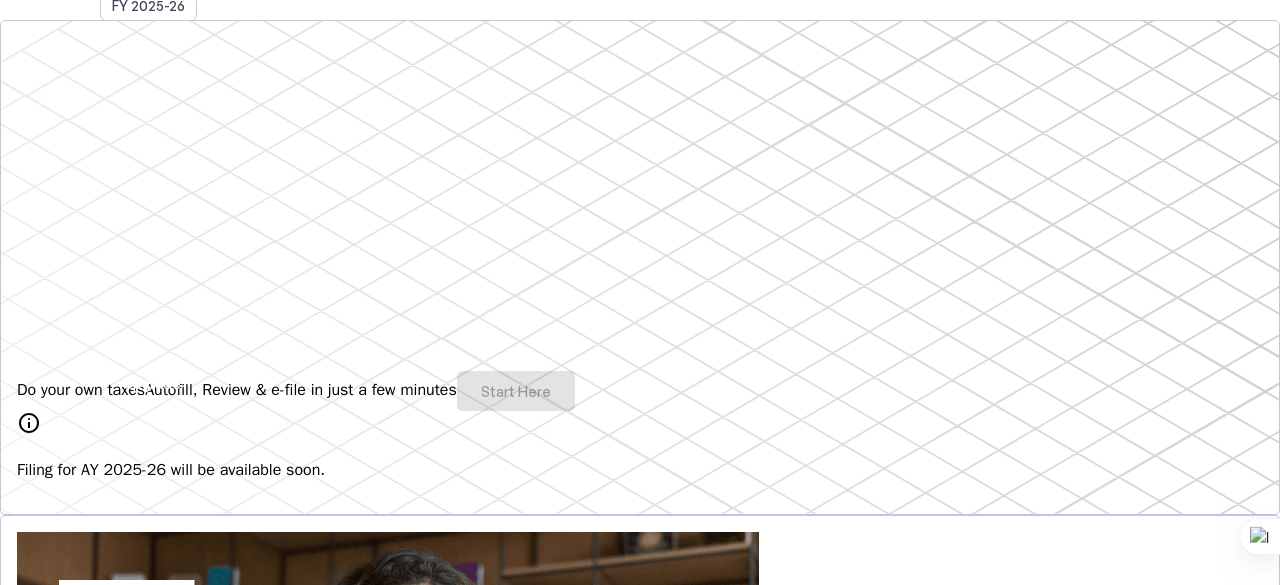 click on "Do your own taxes   Autofill, Review & e-file in just a few minutes   Start Here" at bounding box center (640, 391) 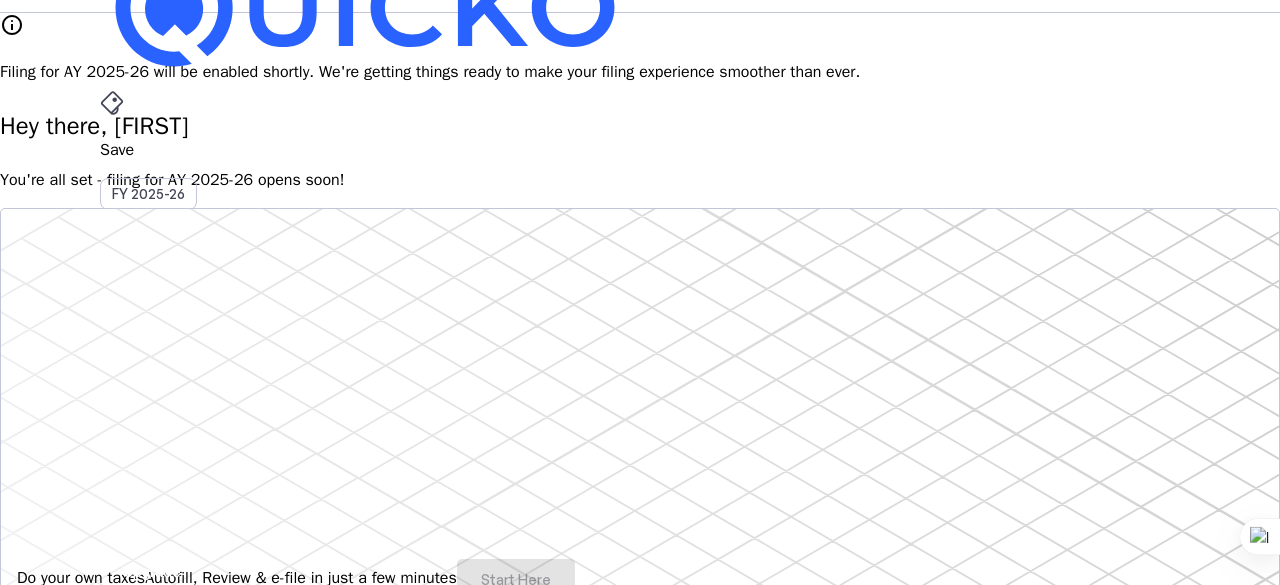 scroll, scrollTop: 0, scrollLeft: 0, axis: both 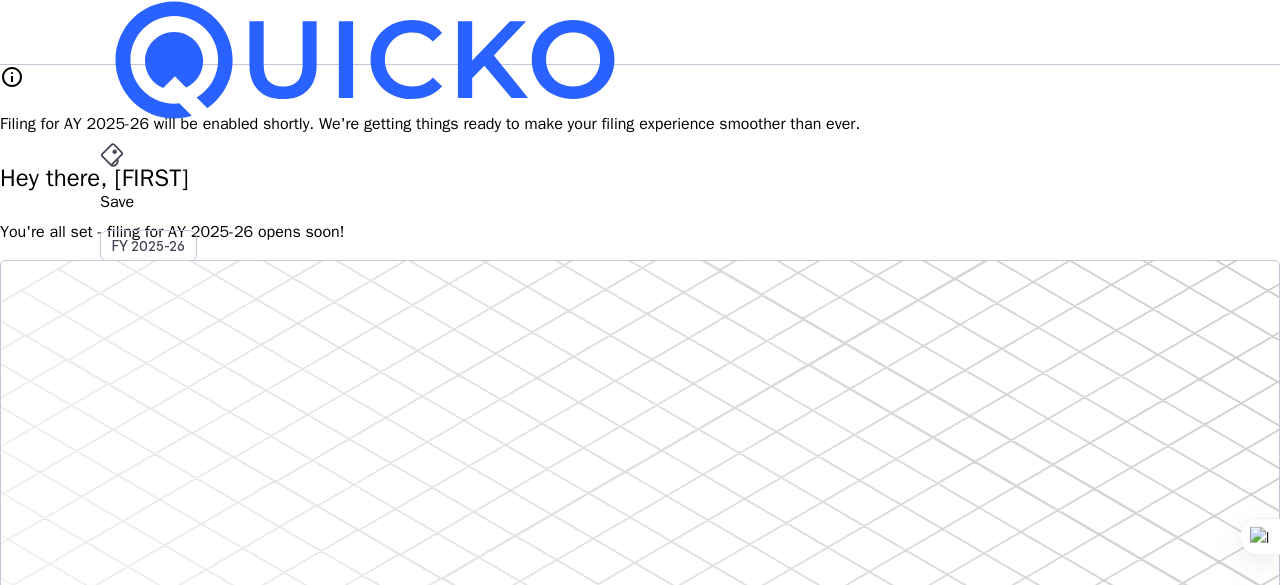 click on "AY 2025-26" at bounding box center [149, 452] 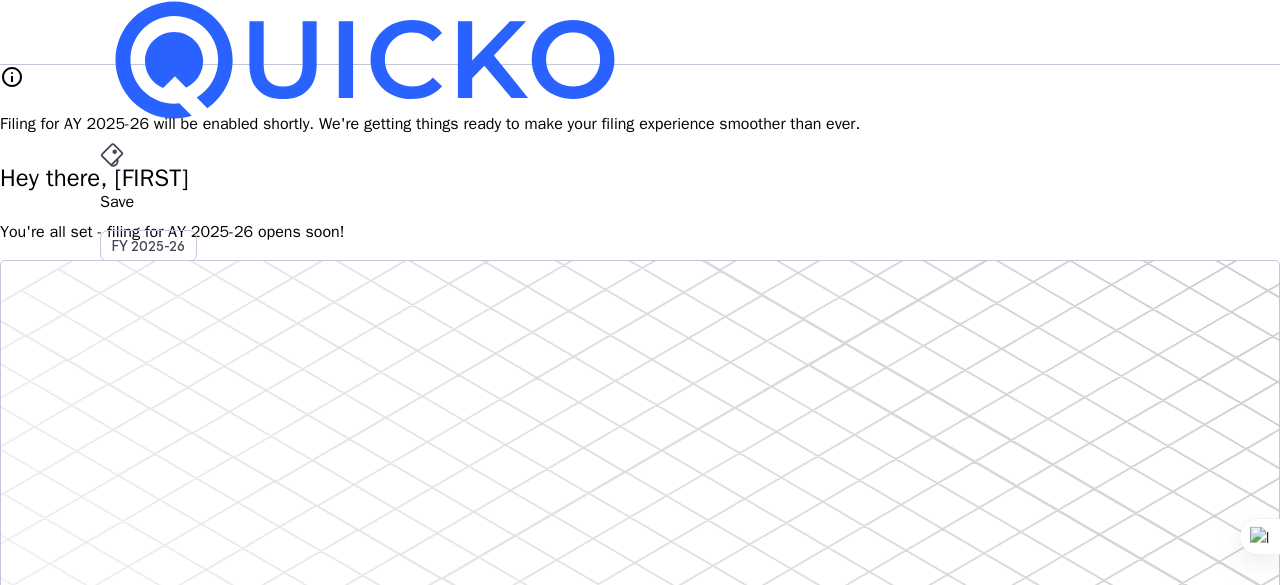 click at bounding box center [112, 155] 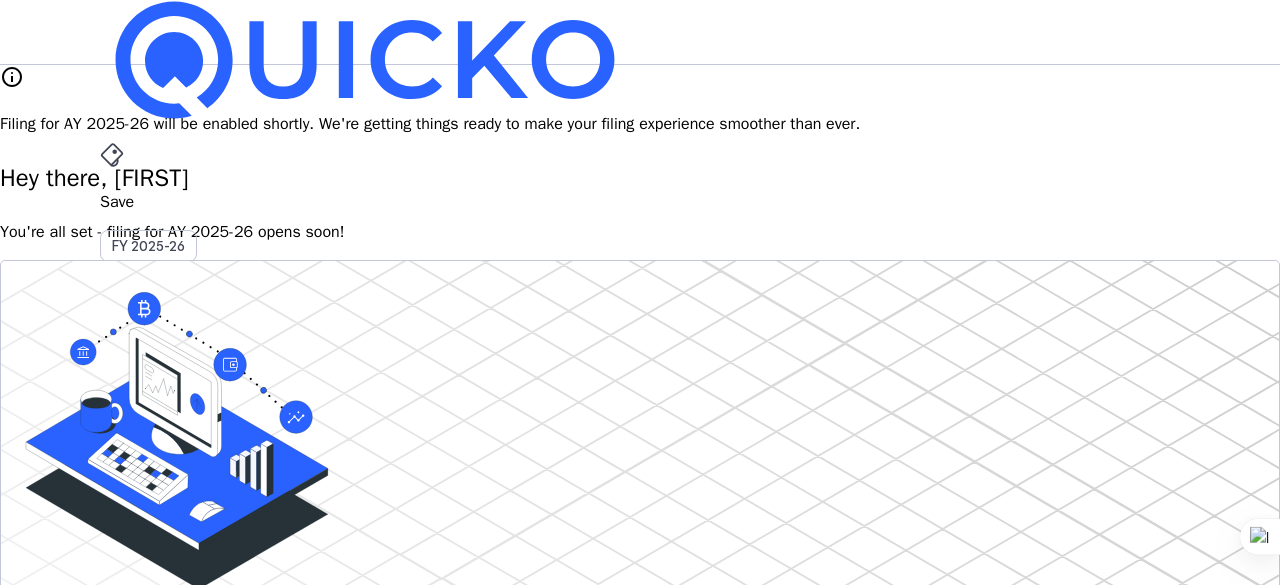 click on "File" at bounding box center [640, 408] 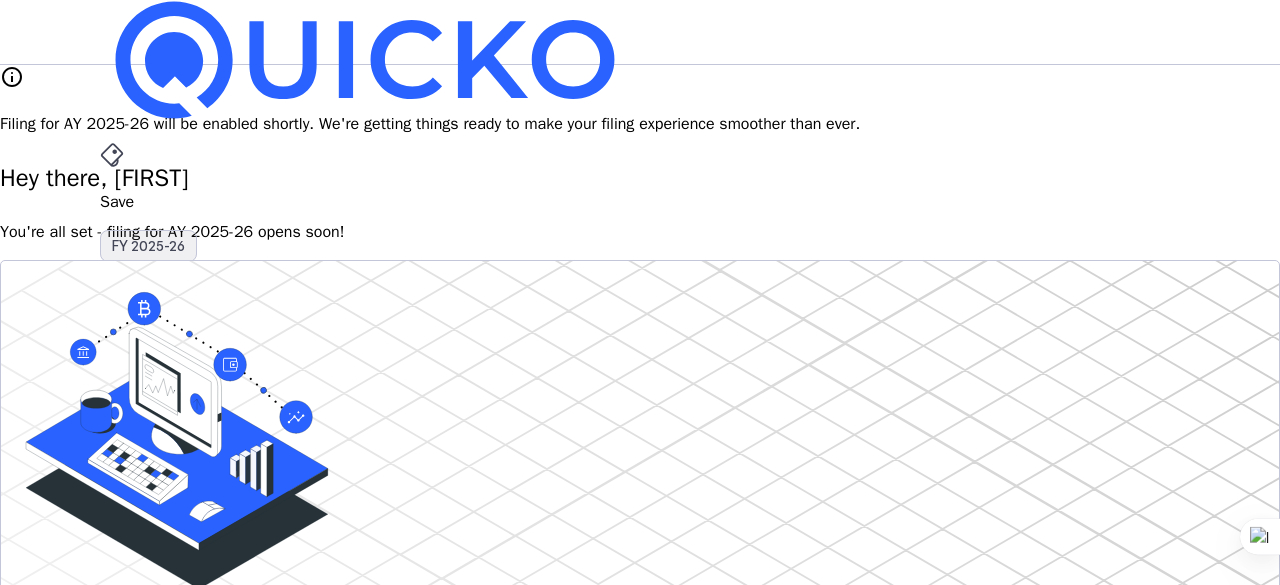 click on "FY 2025-26" at bounding box center [148, 246] 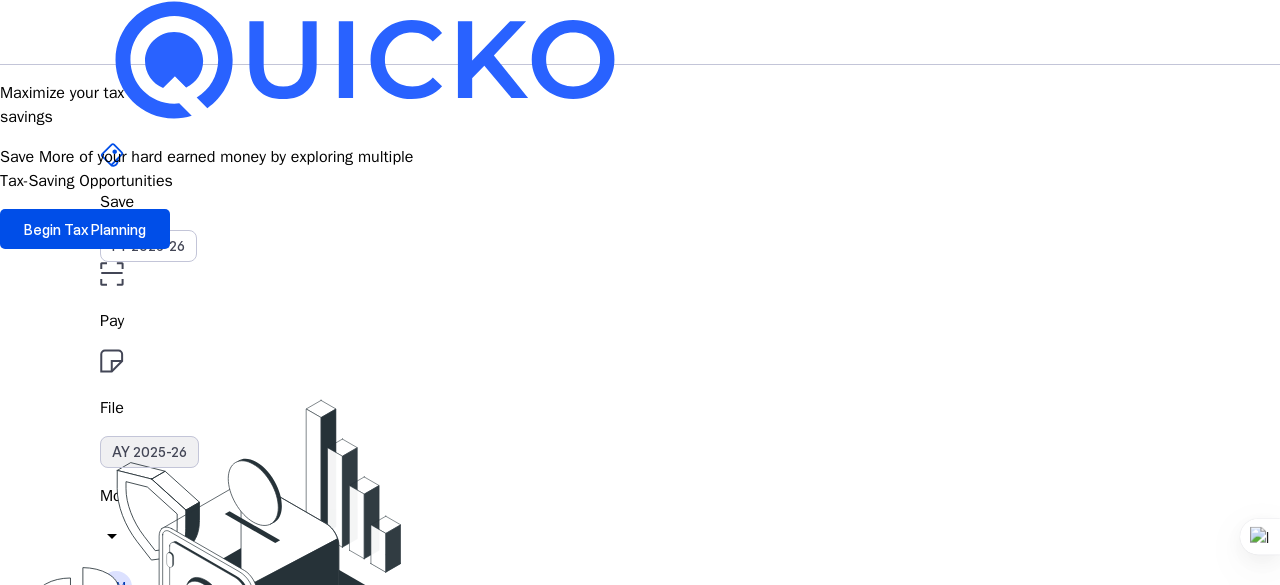 click on "AY 2025-26" at bounding box center (149, 452) 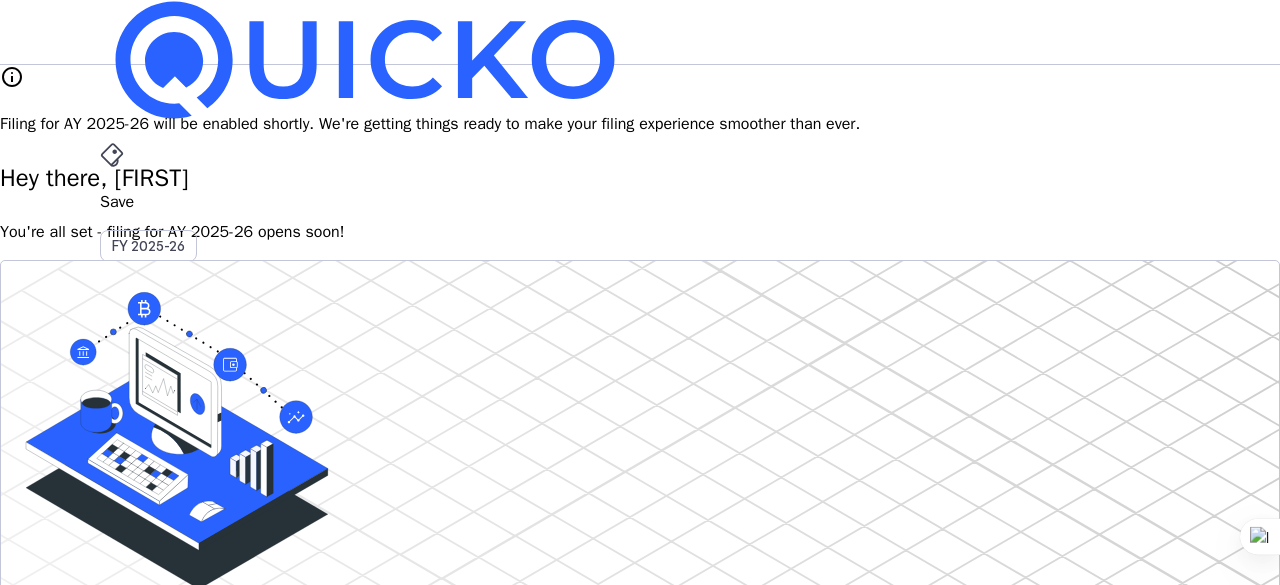 click on "You're all set - filing for AY 2025-26 opens soon!" at bounding box center [640, 232] 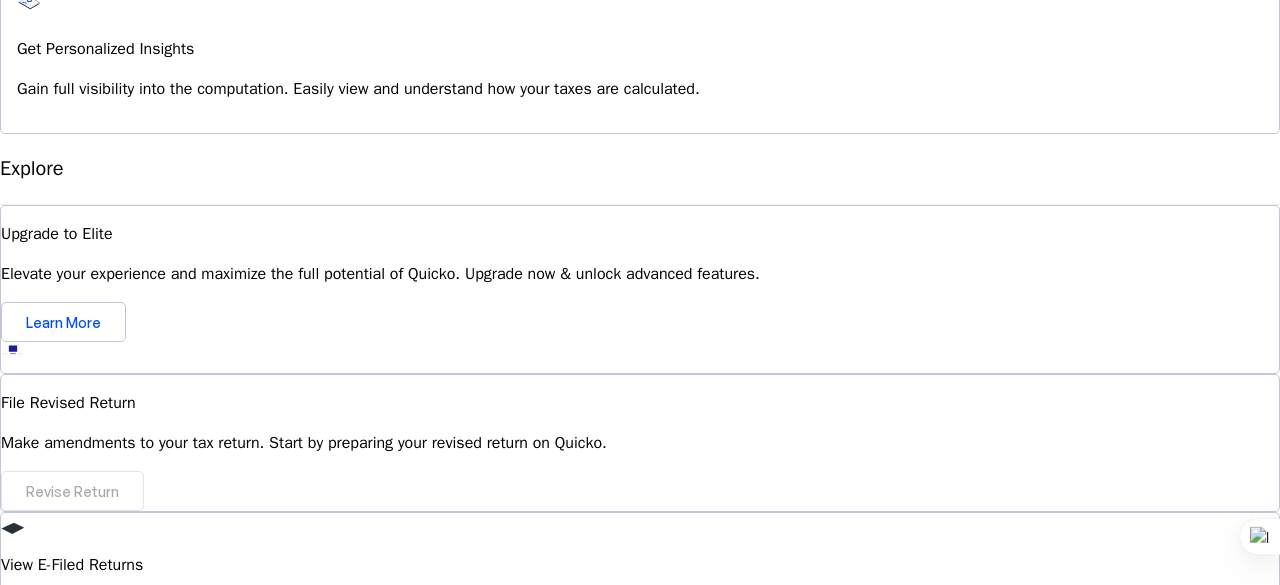 scroll, scrollTop: 1880, scrollLeft: 0, axis: vertical 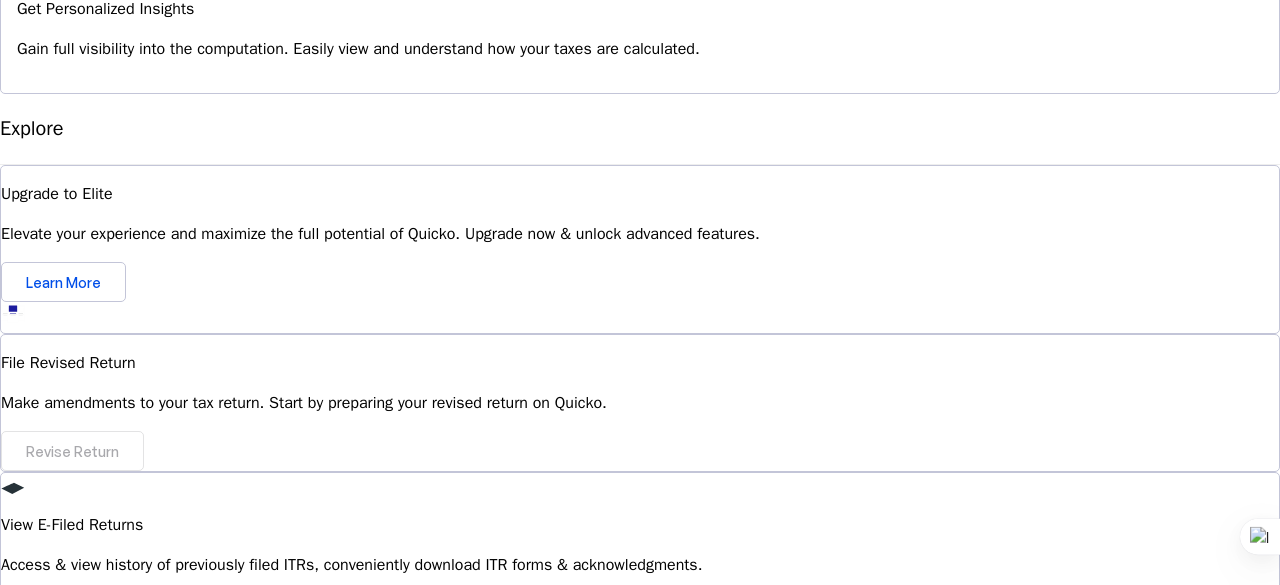 click on "Can I revise my ITR on Quicko after filing?  expand_more" at bounding box center (640, 904) 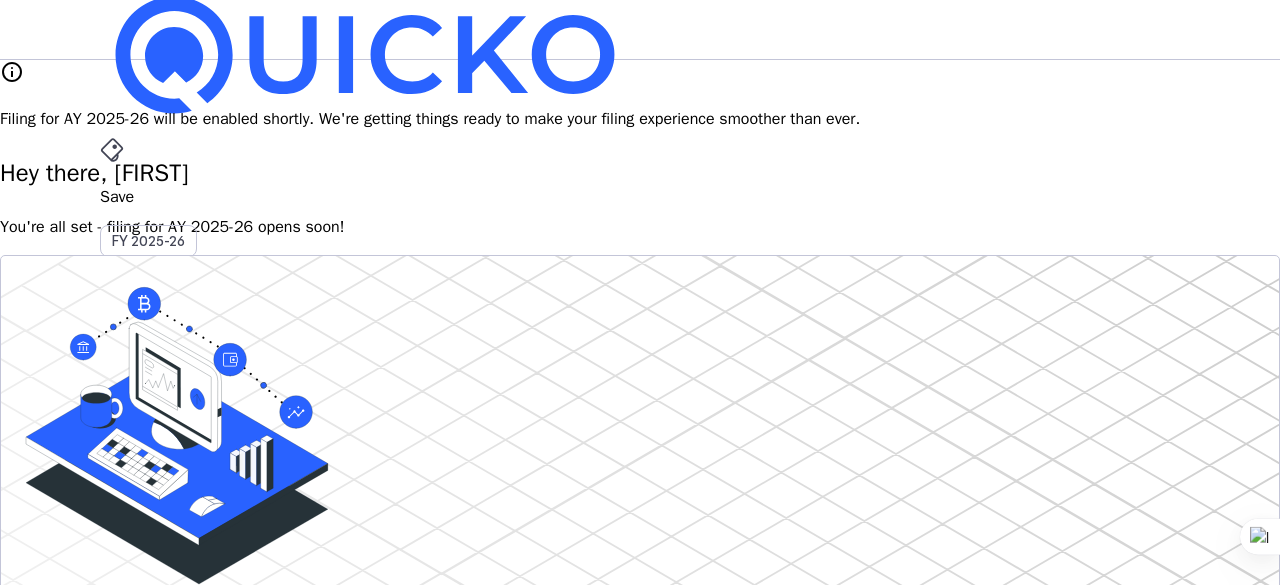 scroll, scrollTop: 0, scrollLeft: 0, axis: both 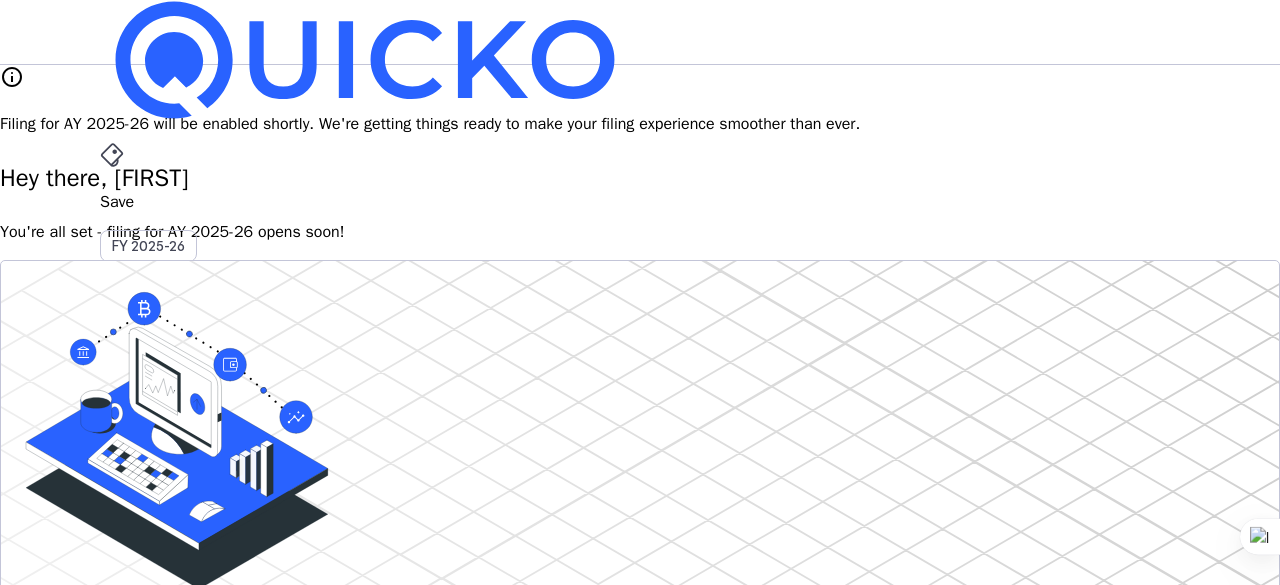 click on "Upgrade" at bounding box center [152, 623] 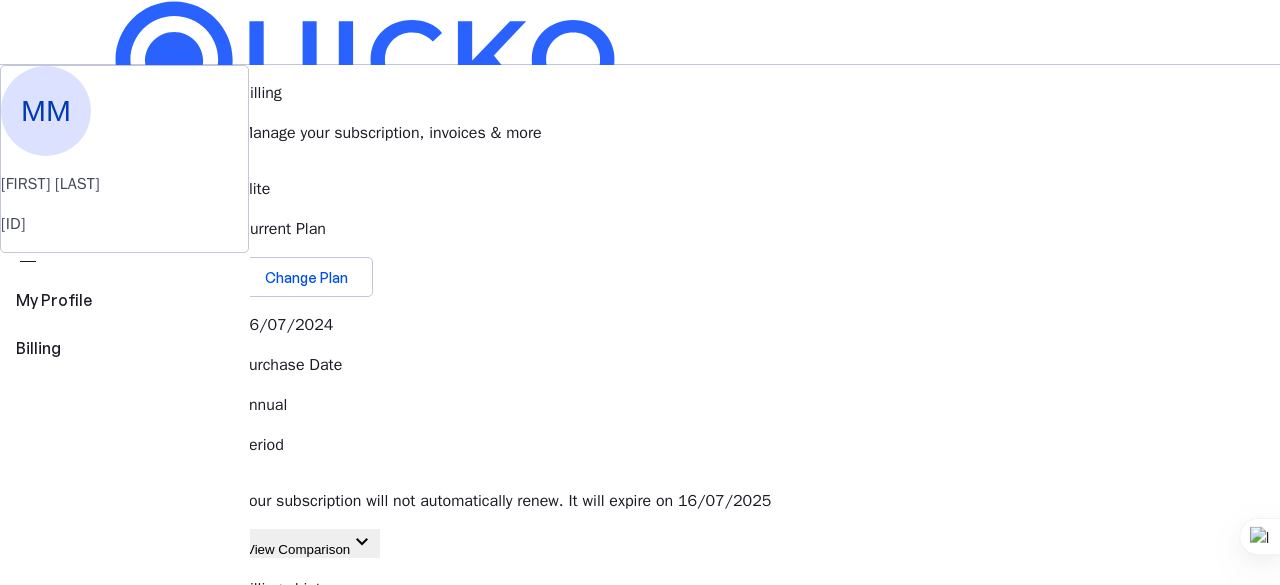 click on "keyboard_arrow_down" at bounding box center [362, 542] 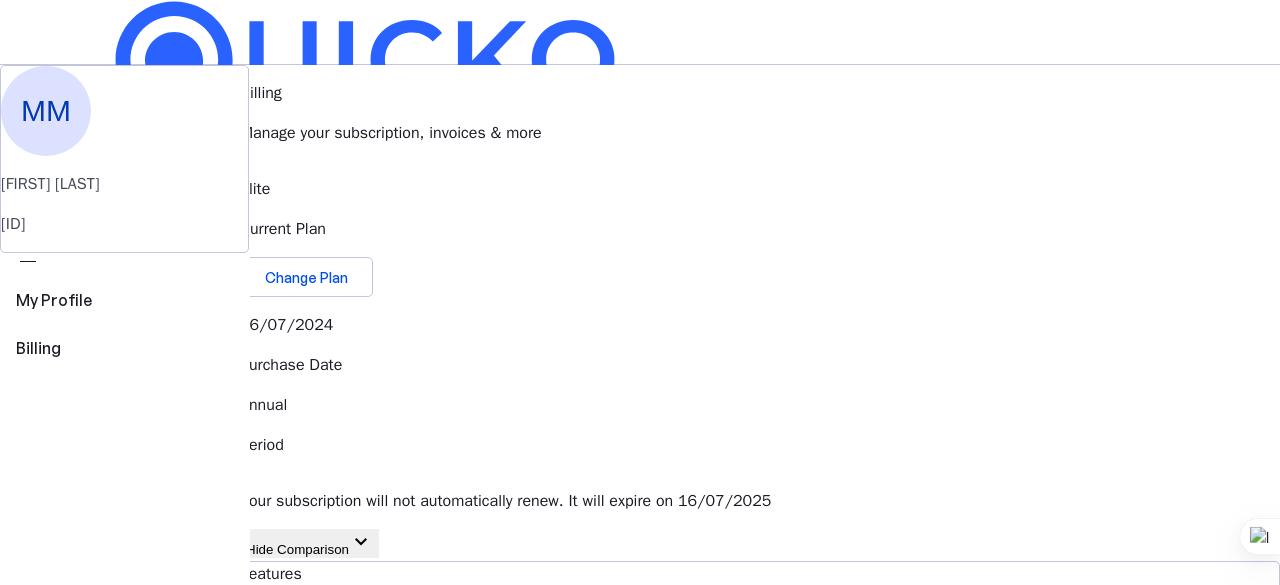 click on "Save FY 2025-26 Pay File AY 2025-26 More arrow_drop_down MM Upgrade MM [FIRST] [LAST] [ID] perm_identity My Profile view_carousel Billing Billing Manage your subscription, invoices & more Elite Current Plan Change Plan 16/07/2024 Purchase Date Annual Period Your subscription will not automatically renew. It will expire on 16/07/2025 Hide Comparison keyboard_arrow_down Features Basic Essential Elite Profile Residential Status Residents Only All All App Connections Up to 3 Connections Up to 5 Connections Unlimited Save Regime Analyzer check_circle check_circle check_circle Advance Tax Calculator check_circle check_circle check_circle Tax Loss Harvesting - Coming Soon Coming Soon Pay Advance Tax check_circle check_circle check_circle Interest & Penalty check_circle check_circle check_circle Self Assessment Tax check_circle check_circle check_circle File Salary Income check_circle check_circle check_circle House Property Income check_circle check_circle check_circle P&L" at bounding box center (640, 2927) 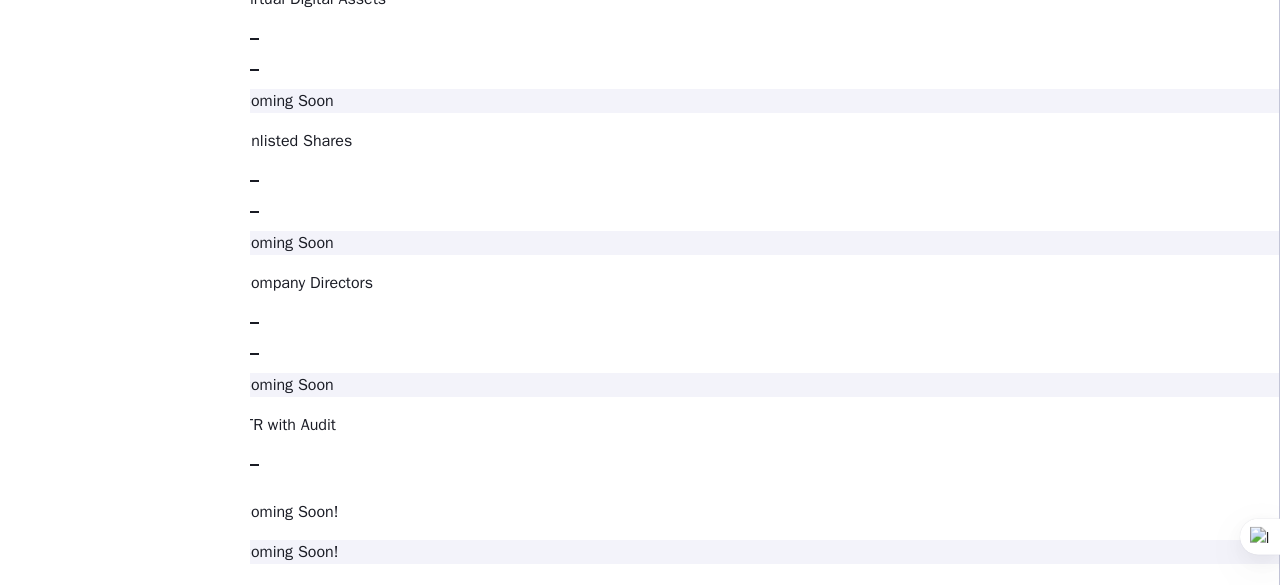 scroll, scrollTop: 3142, scrollLeft: 0, axis: vertical 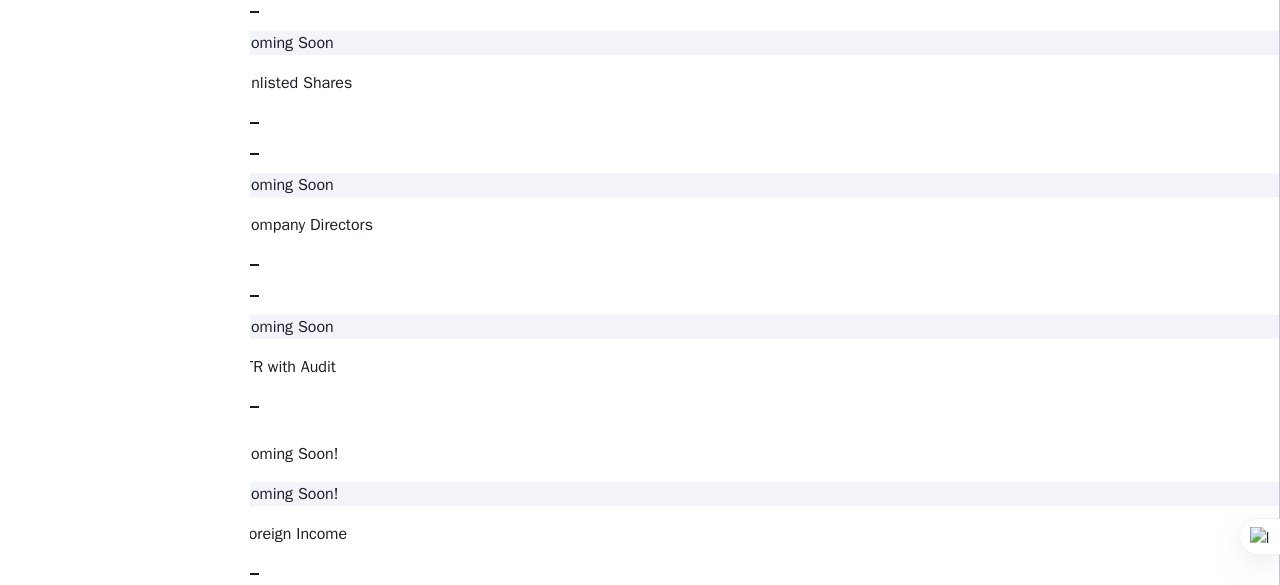 click on "Save FY 2025-26 Pay File AY 2025-26 More arrow_drop_down MM Upgrade MM [FIRST] [LAST] [ID] perm_identity My Profile view_carousel Billing Billing Manage your subscription, invoices & more Elite Current Plan Change Plan 16/07/2024 Purchase Date Annual Period Your subscription will not automatically renew. It will expire on 16/07/2025 Hide Comparison keyboard_arrow_down Features Basic Essential Elite Profile Residential Status Residents Only All All App Connections Up to 3 Connections Up to 5 Connections Unlimited Save Regime Analyzer check_circle check_circle check_circle Advance Tax Calculator check_circle check_circle check_circle Tax Loss Harvesting - Coming Soon Coming Soon Pay Advance Tax check_circle check_circle check_circle Interest & Penalty check_circle check_circle check_circle Self Assessment Tax check_circle check_circle check_circle File Salary Income check_circle check_circle check_circle House Property Income check_circle check_circle check_circle P&L" at bounding box center (640, -215) 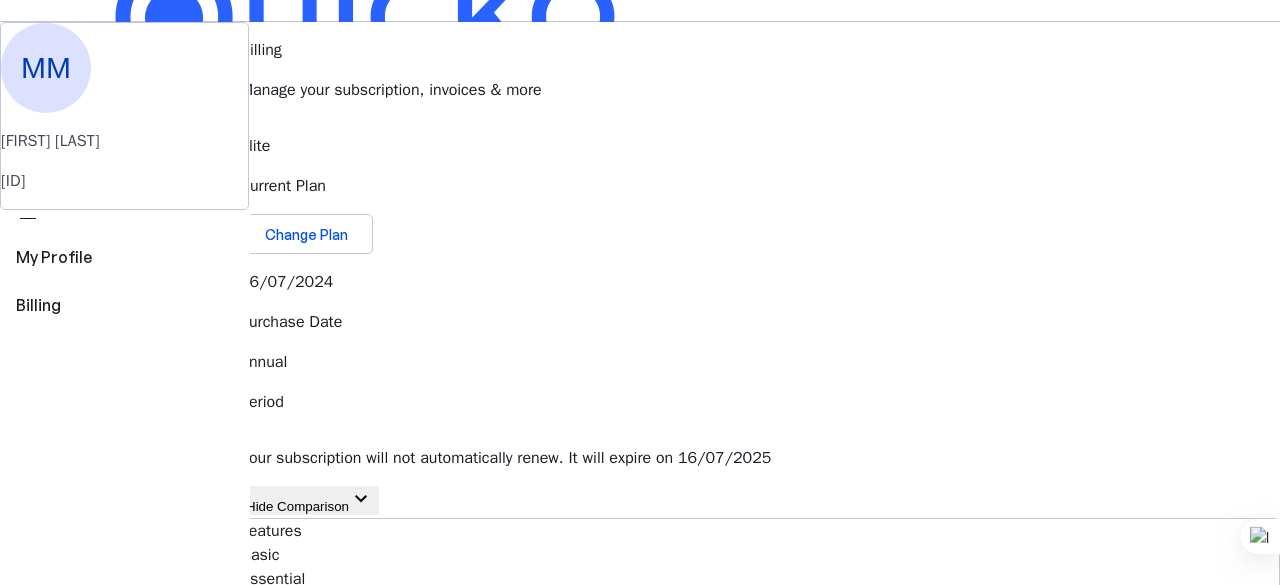 scroll, scrollTop: 0, scrollLeft: 0, axis: both 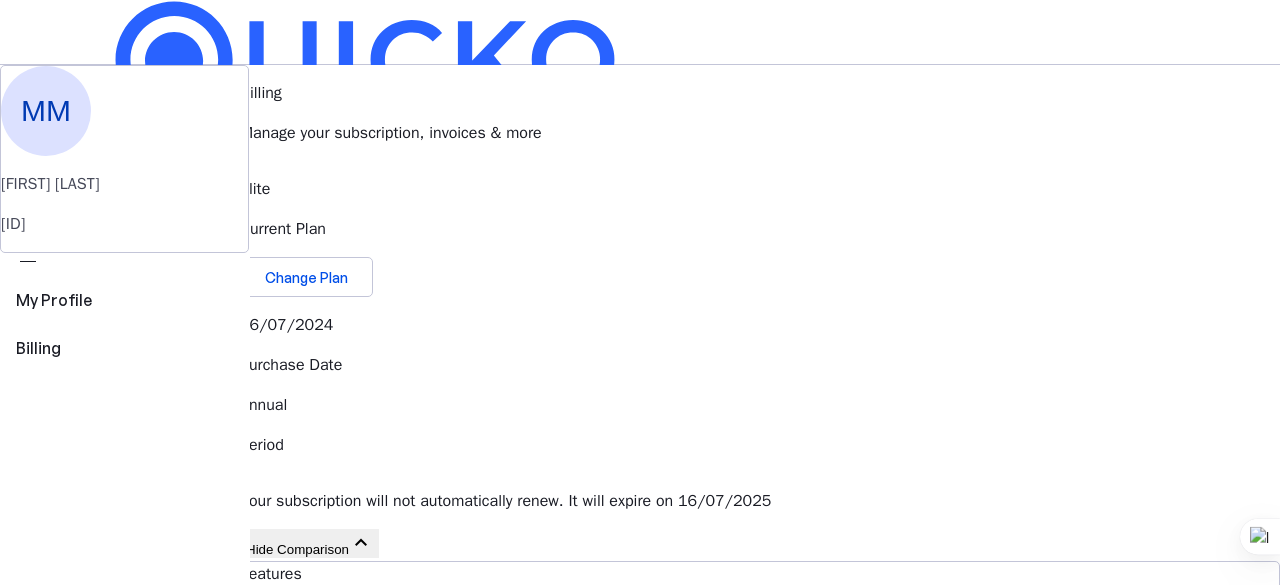 click on "MM" at bounding box center [116, 587] 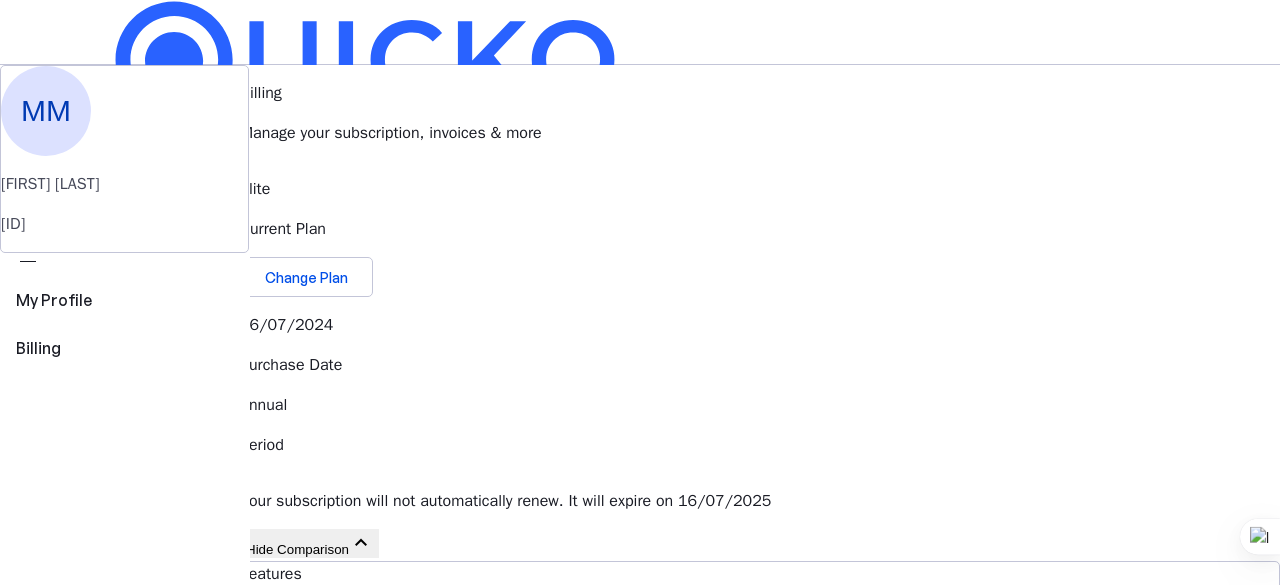 click on "Log Out" at bounding box center [158, 6367] 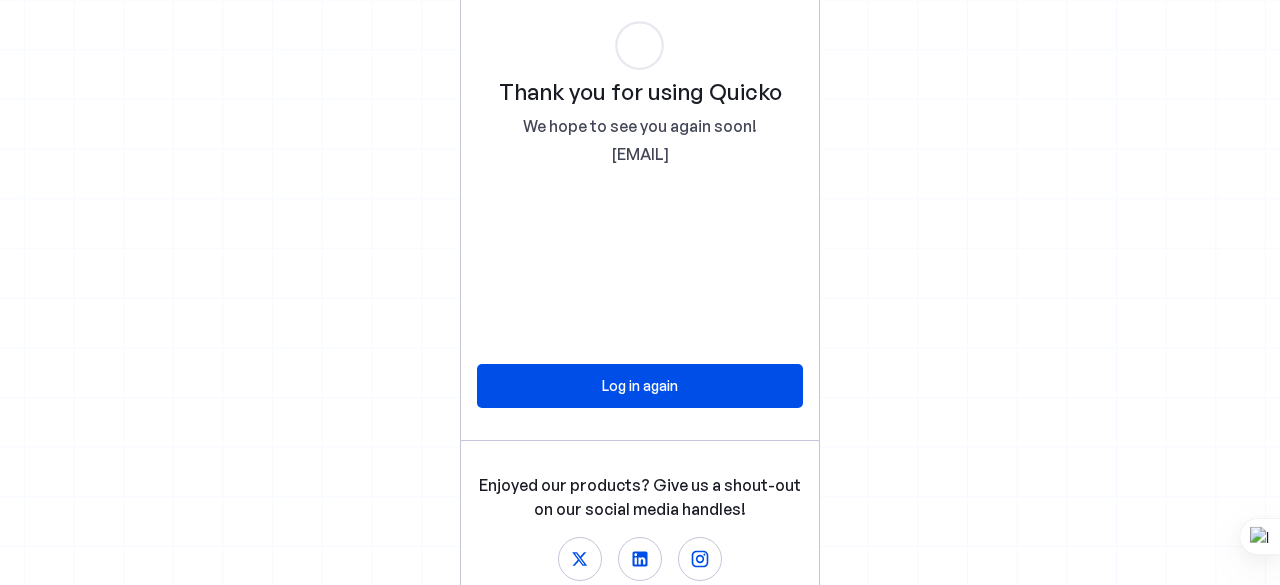 scroll, scrollTop: 0, scrollLeft: 0, axis: both 